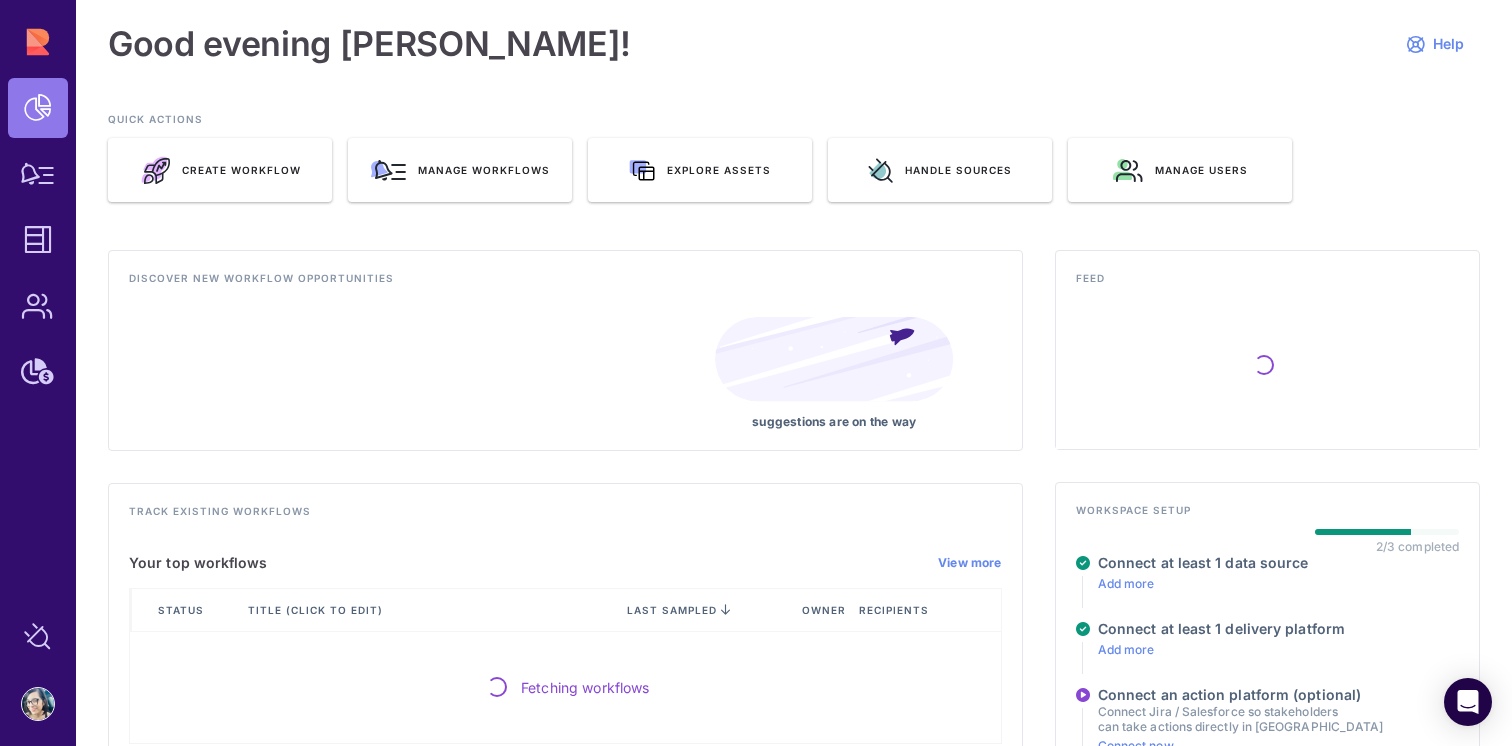 scroll, scrollTop: 0, scrollLeft: 0, axis: both 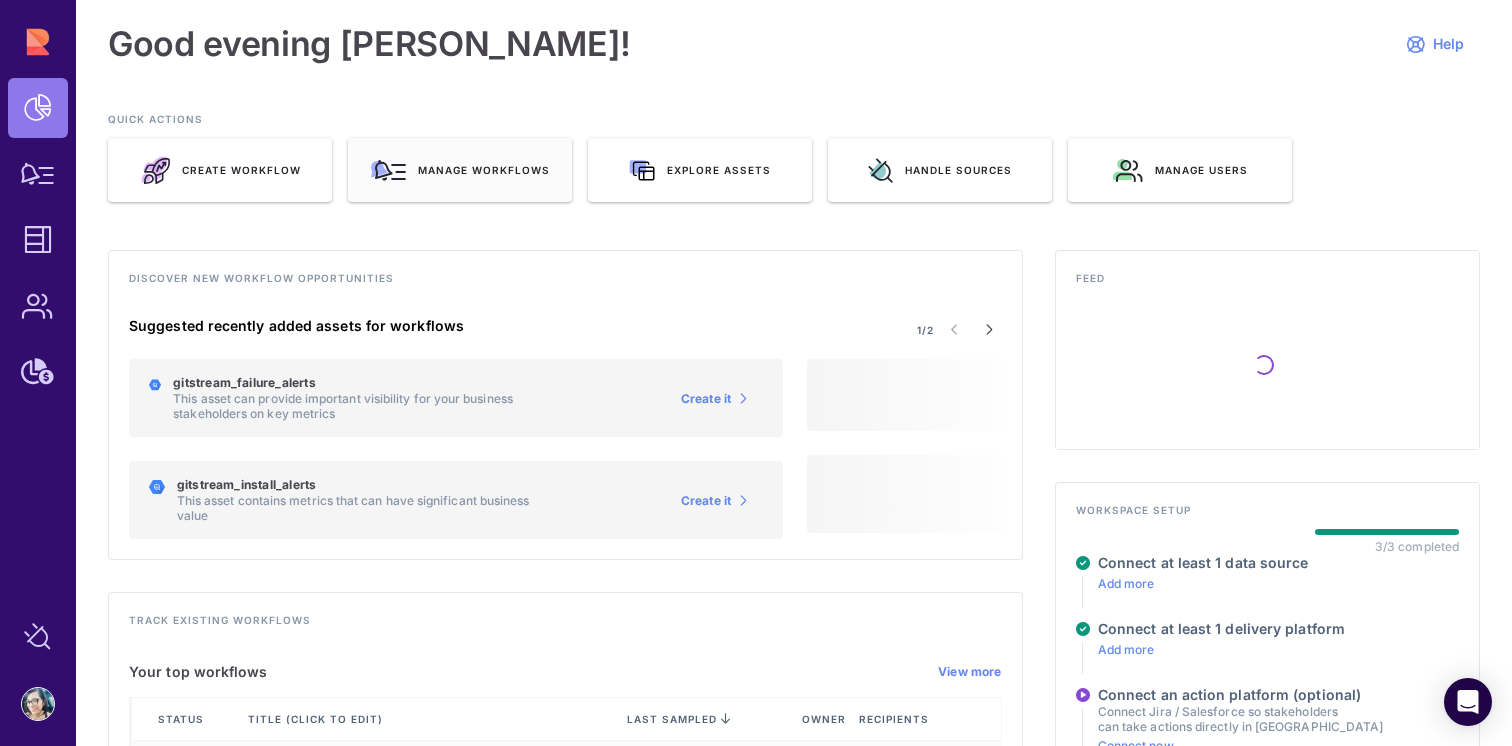 click on "Manage workflows" 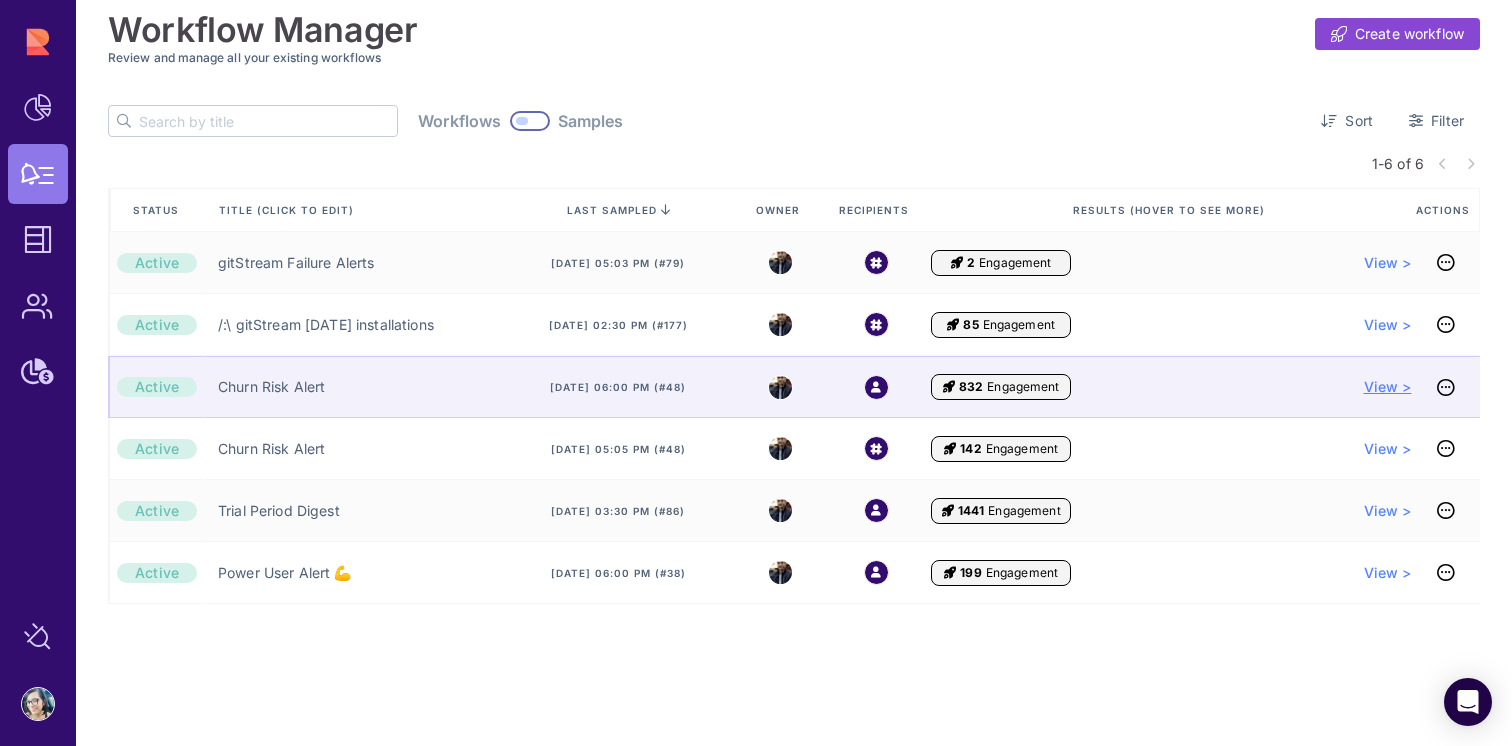 click on "View >" at bounding box center (1388, 387) 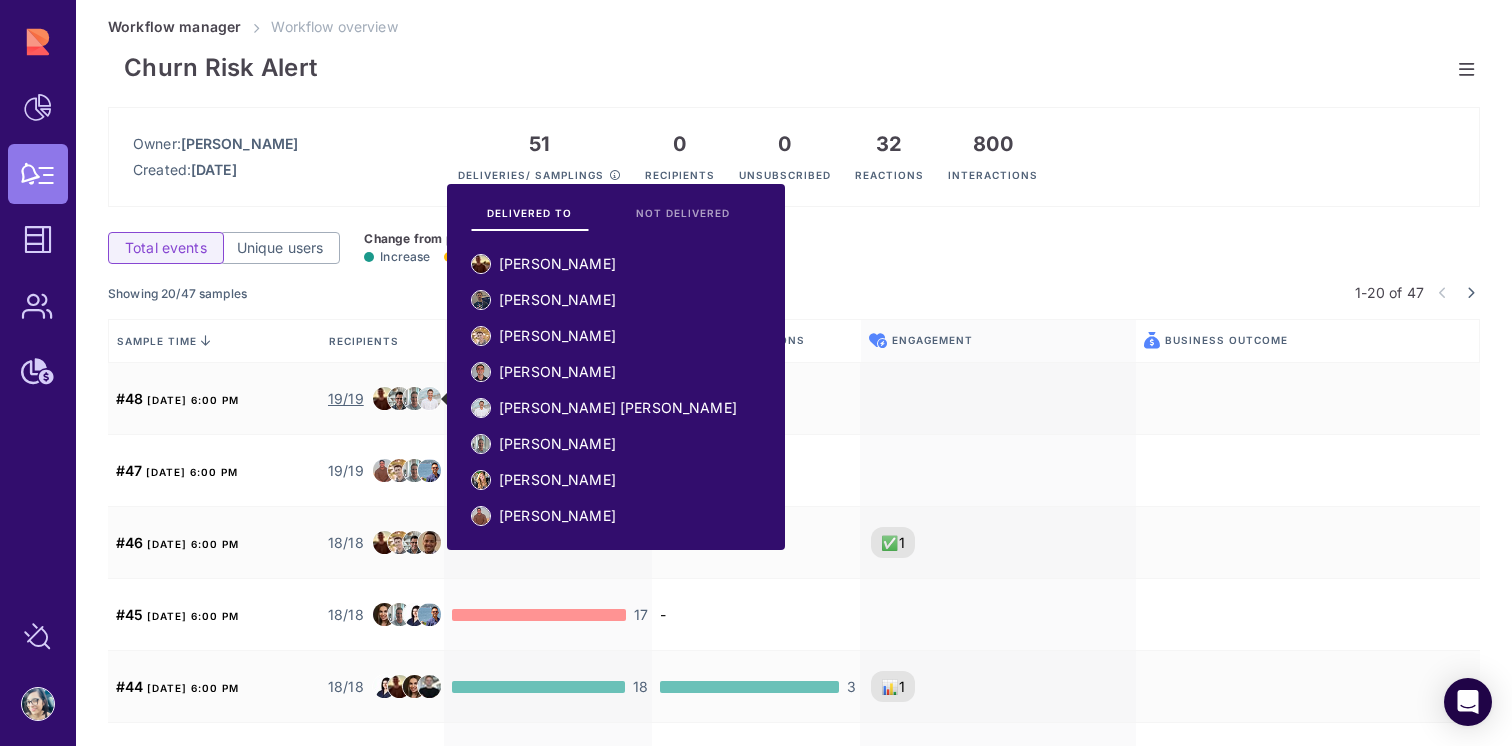 scroll, scrollTop: 401, scrollLeft: 0, axis: vertical 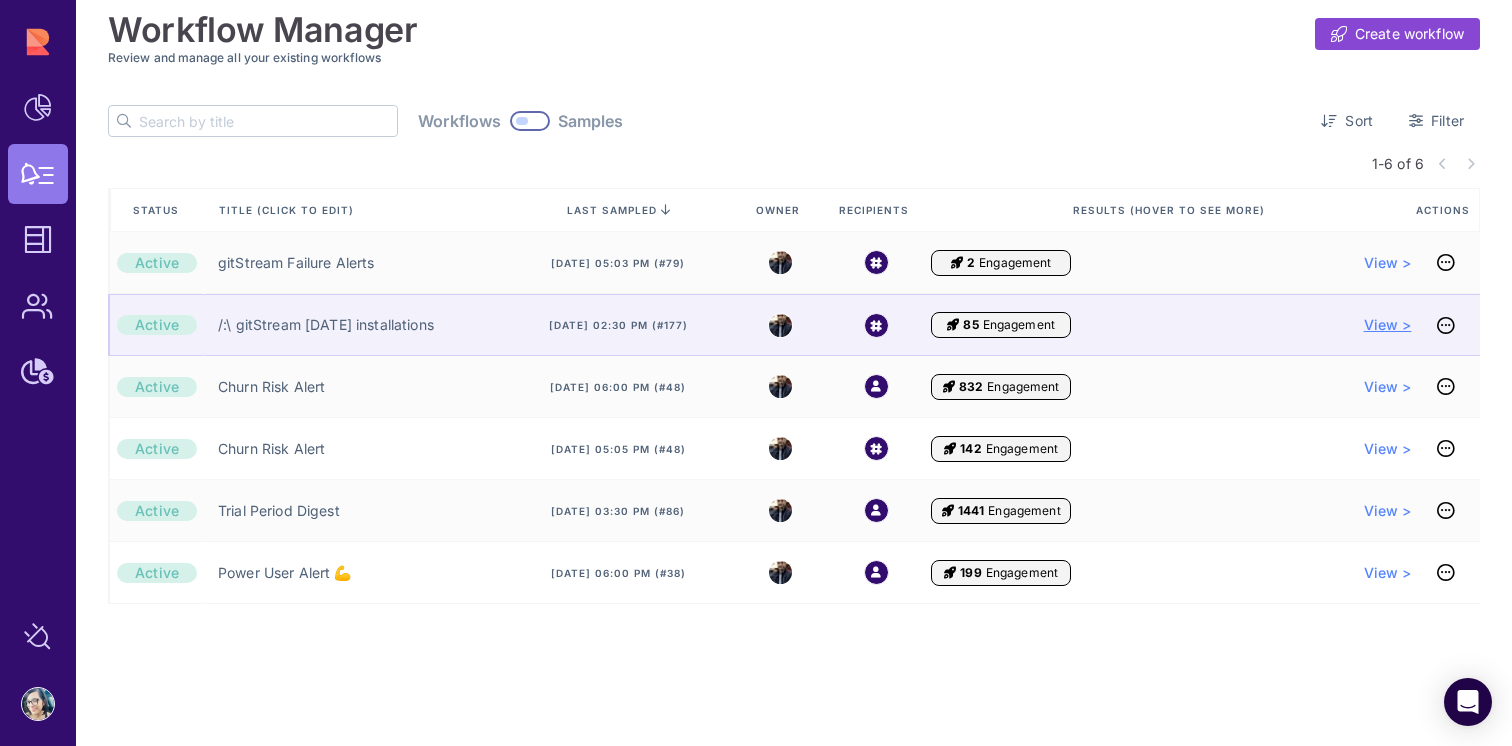click on "View >" at bounding box center (1388, 325) 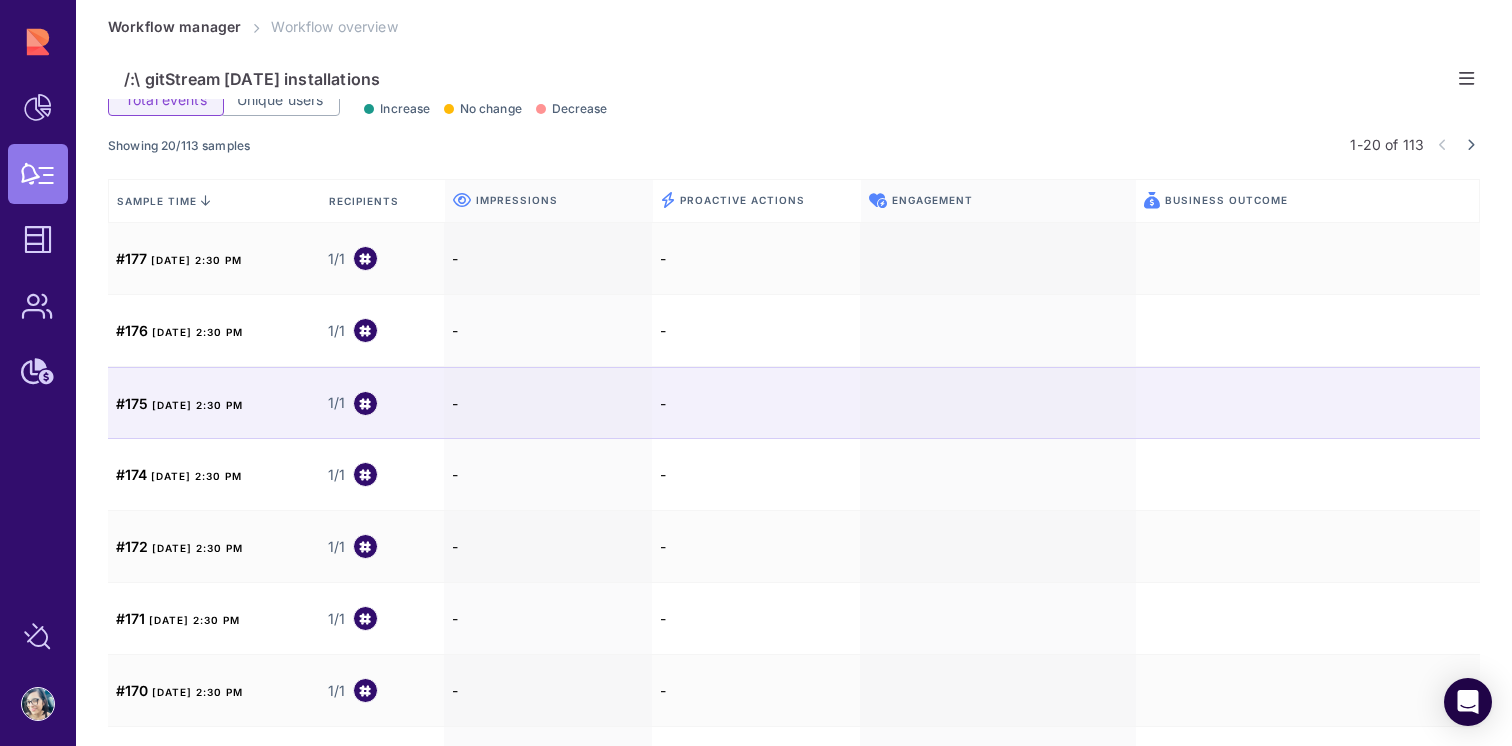 scroll, scrollTop: 0, scrollLeft: 0, axis: both 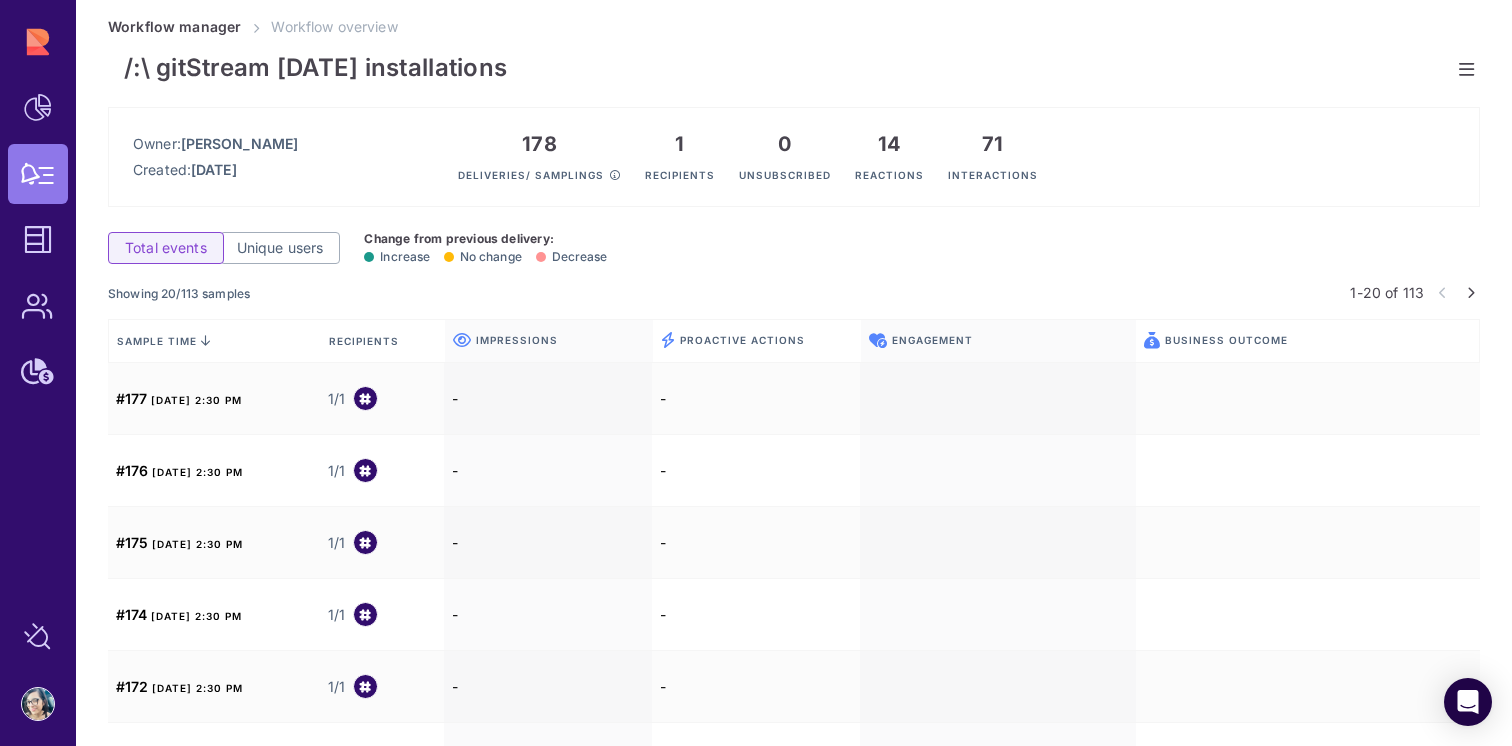 click at bounding box center [1471, 293] 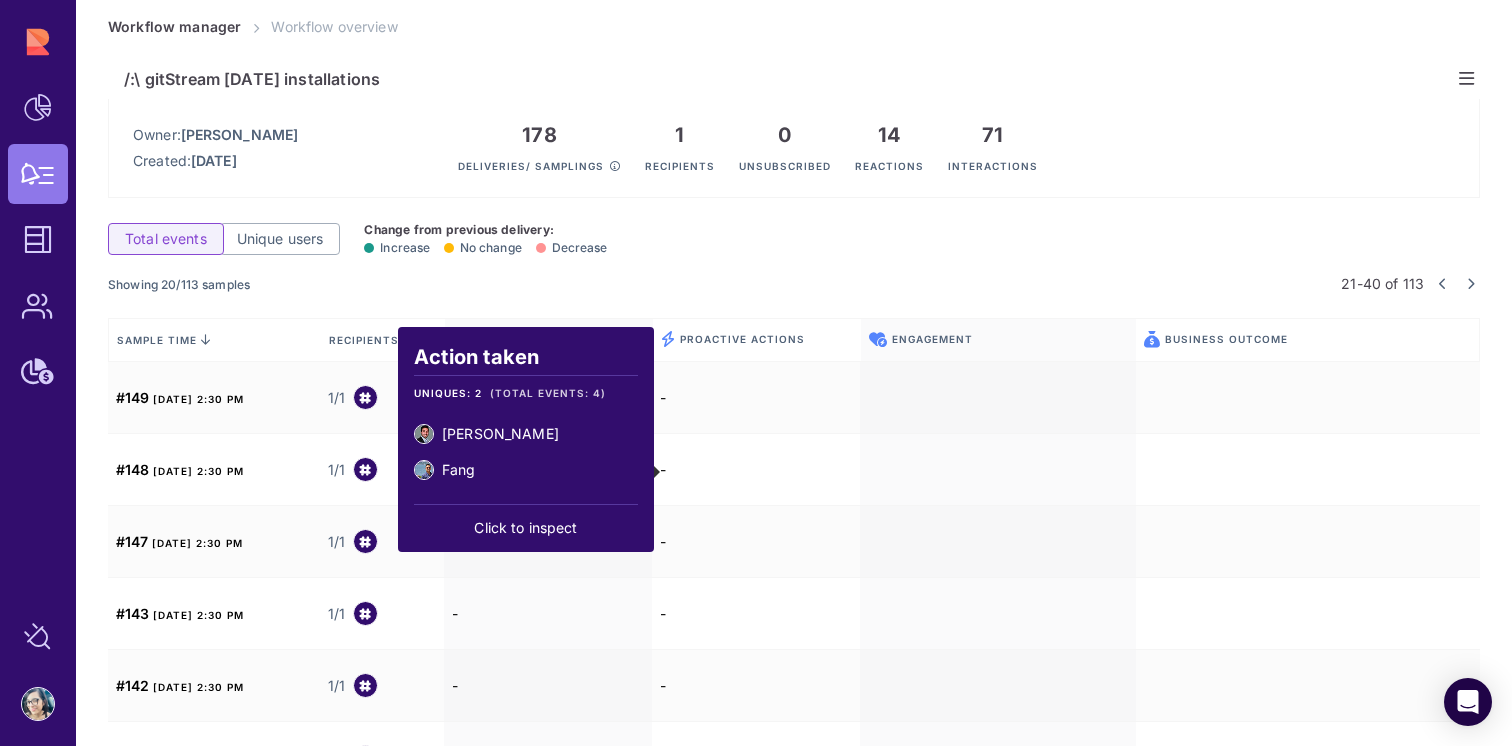 scroll, scrollTop: 0, scrollLeft: 0, axis: both 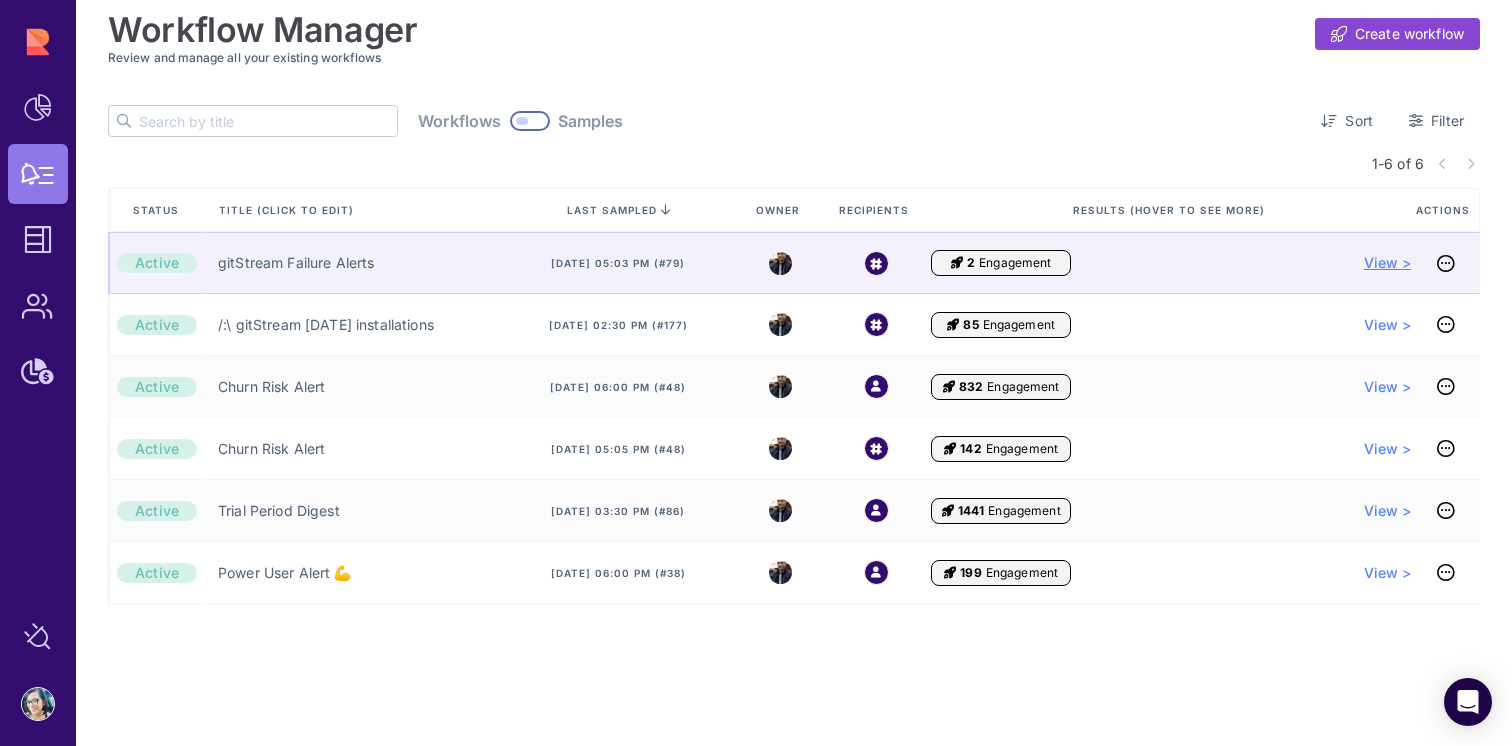 click on "View >" at bounding box center (1388, 263) 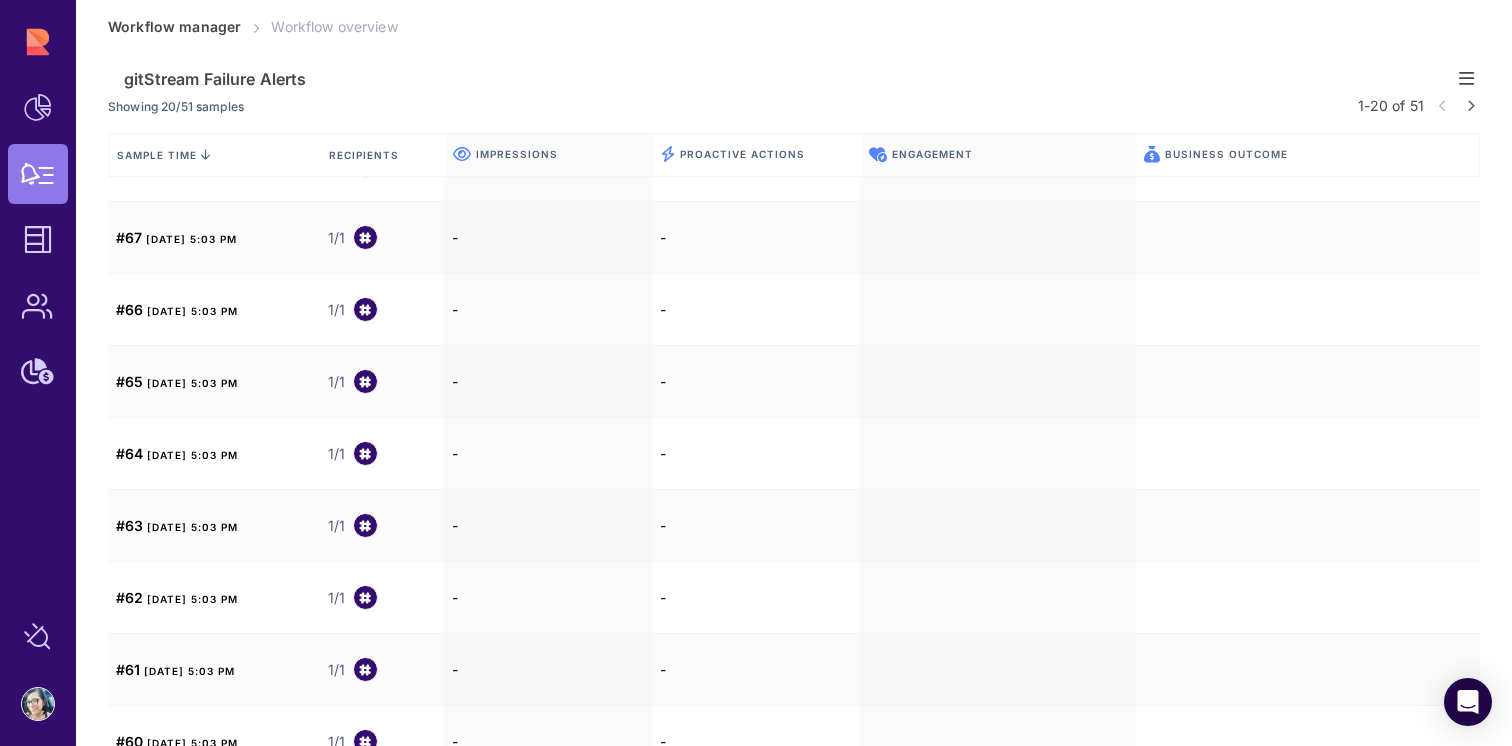 scroll, scrollTop: 0, scrollLeft: 0, axis: both 